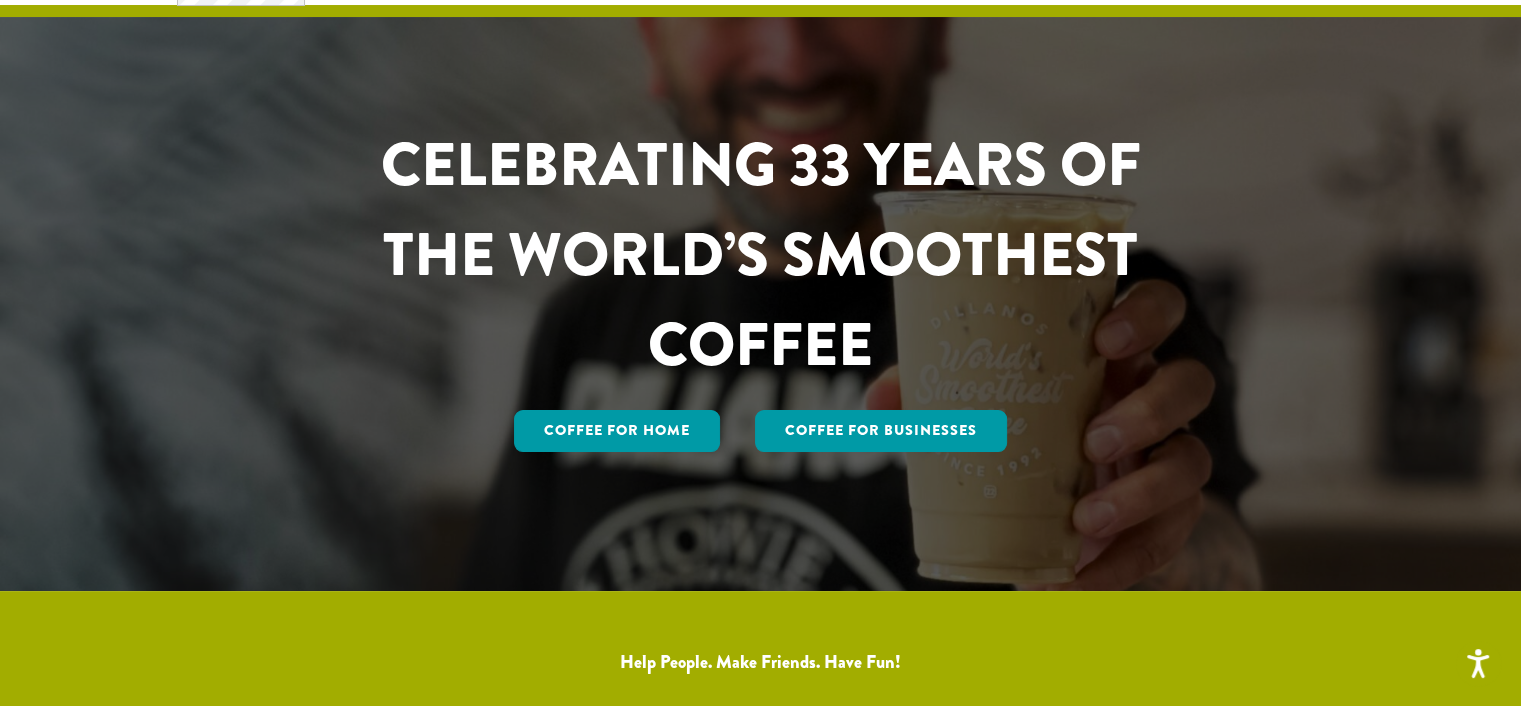 scroll, scrollTop: 268, scrollLeft: 0, axis: vertical 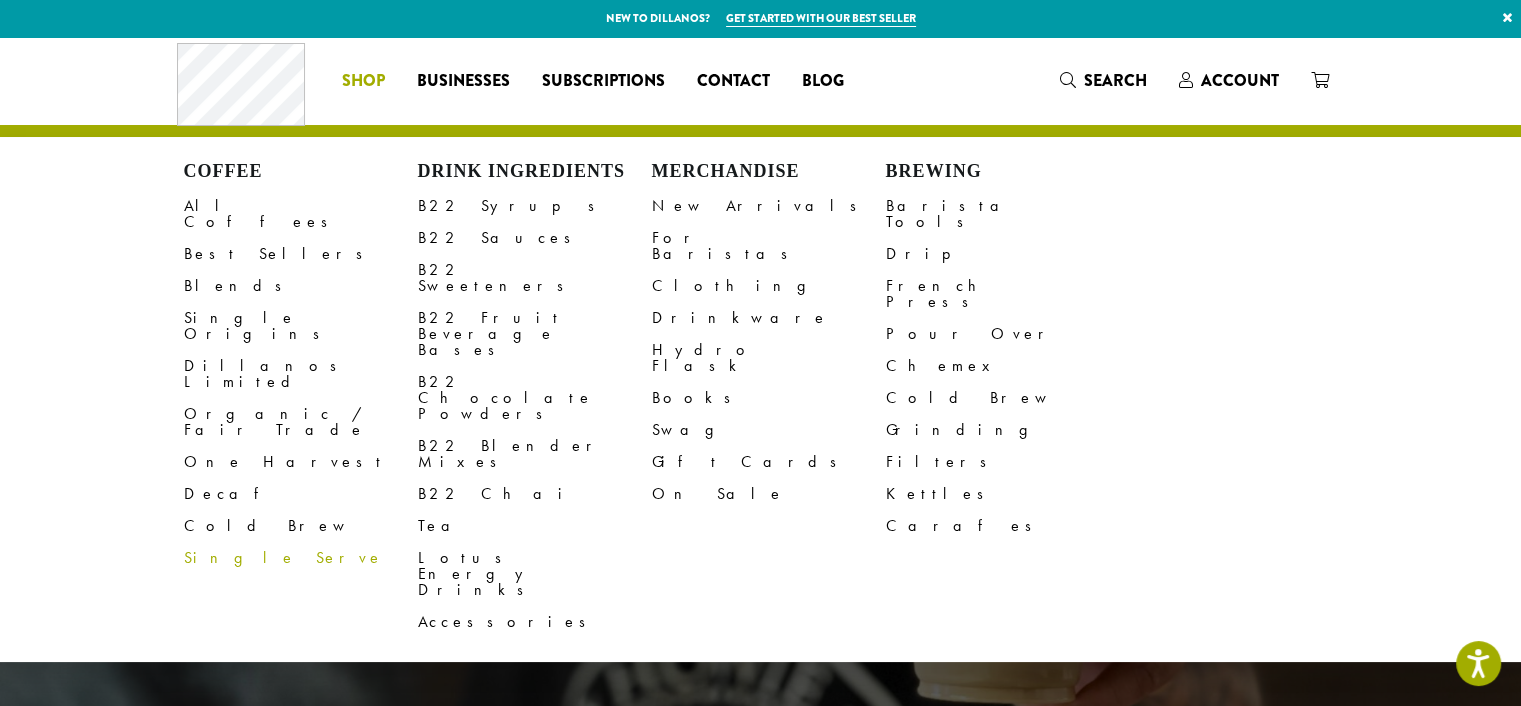 click on "Shop" at bounding box center [363, 81] 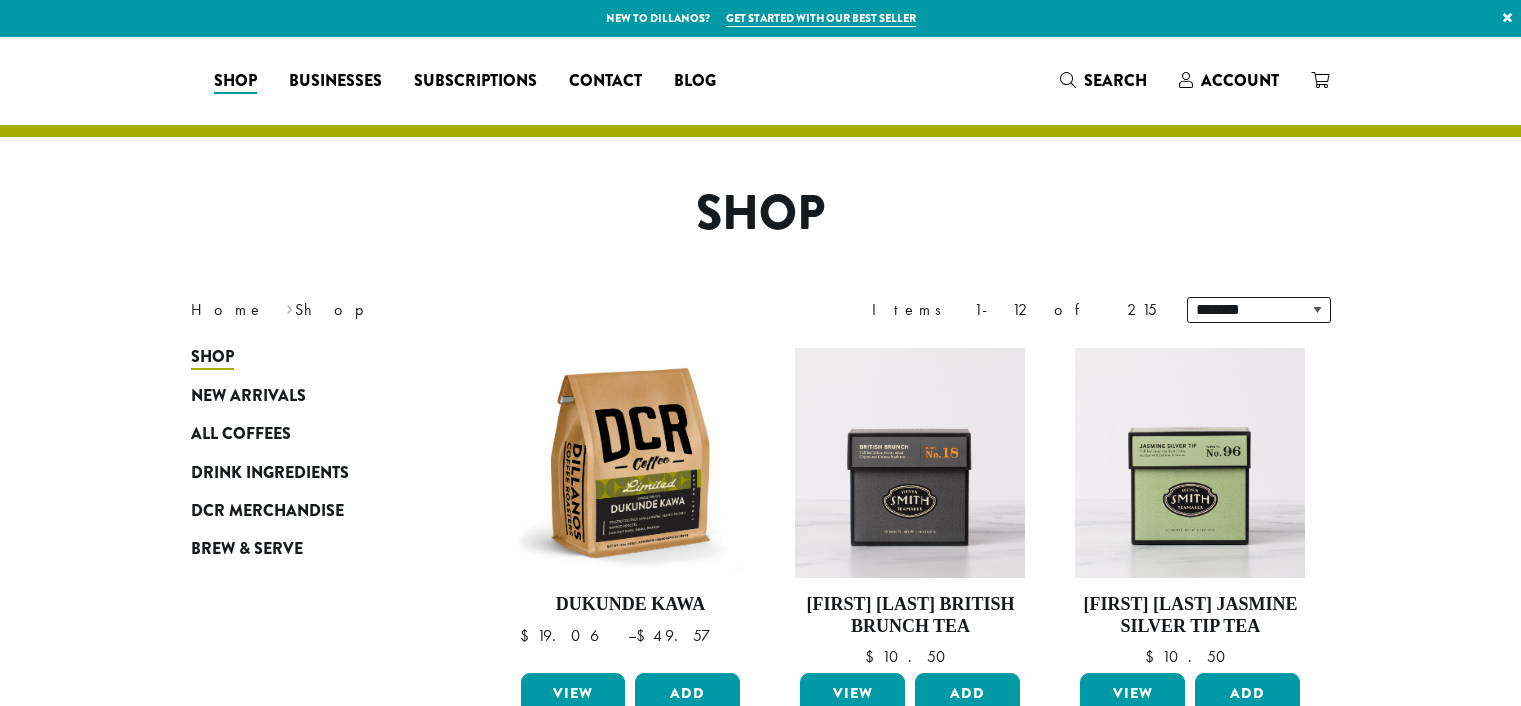 scroll, scrollTop: 0, scrollLeft: 0, axis: both 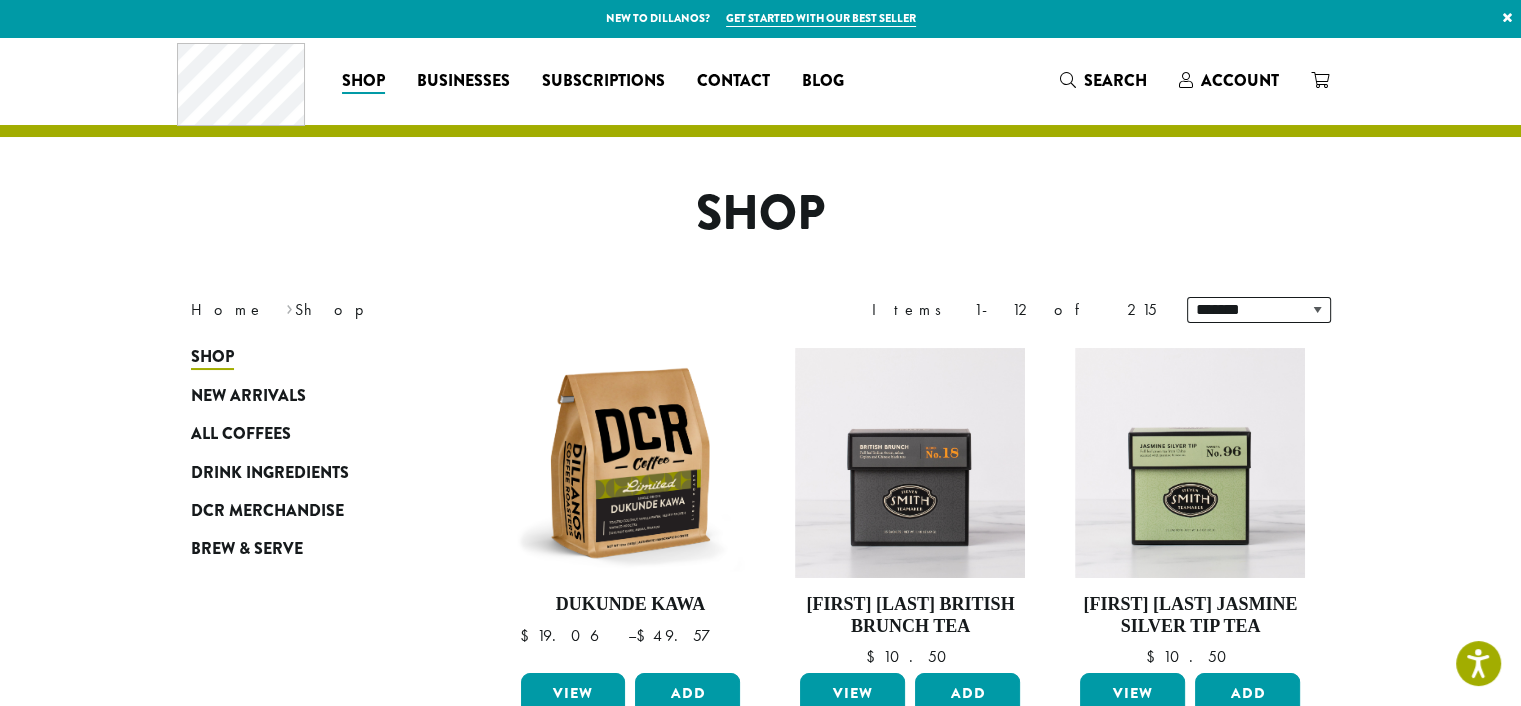 click on "**********" at bounding box center (760, 1141) 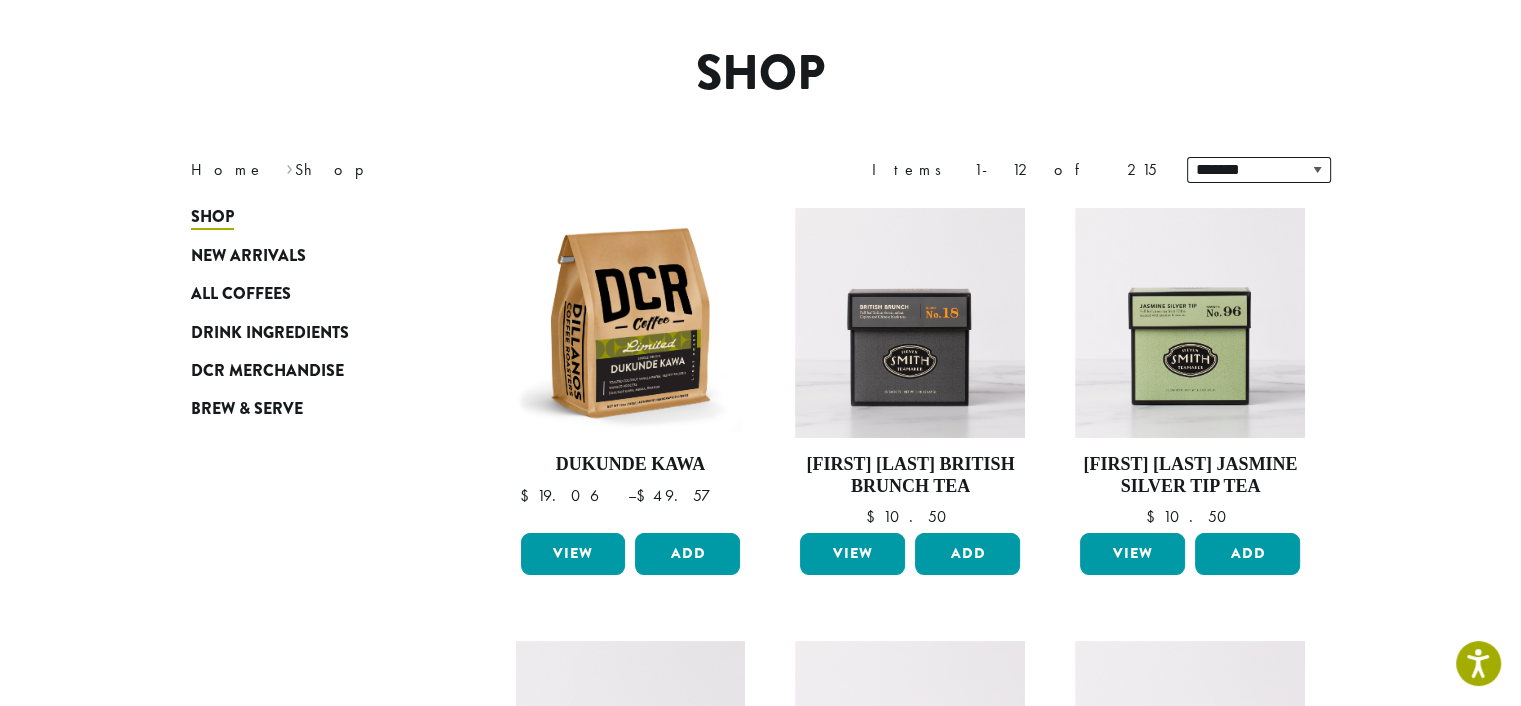 scroll, scrollTop: 0, scrollLeft: 0, axis: both 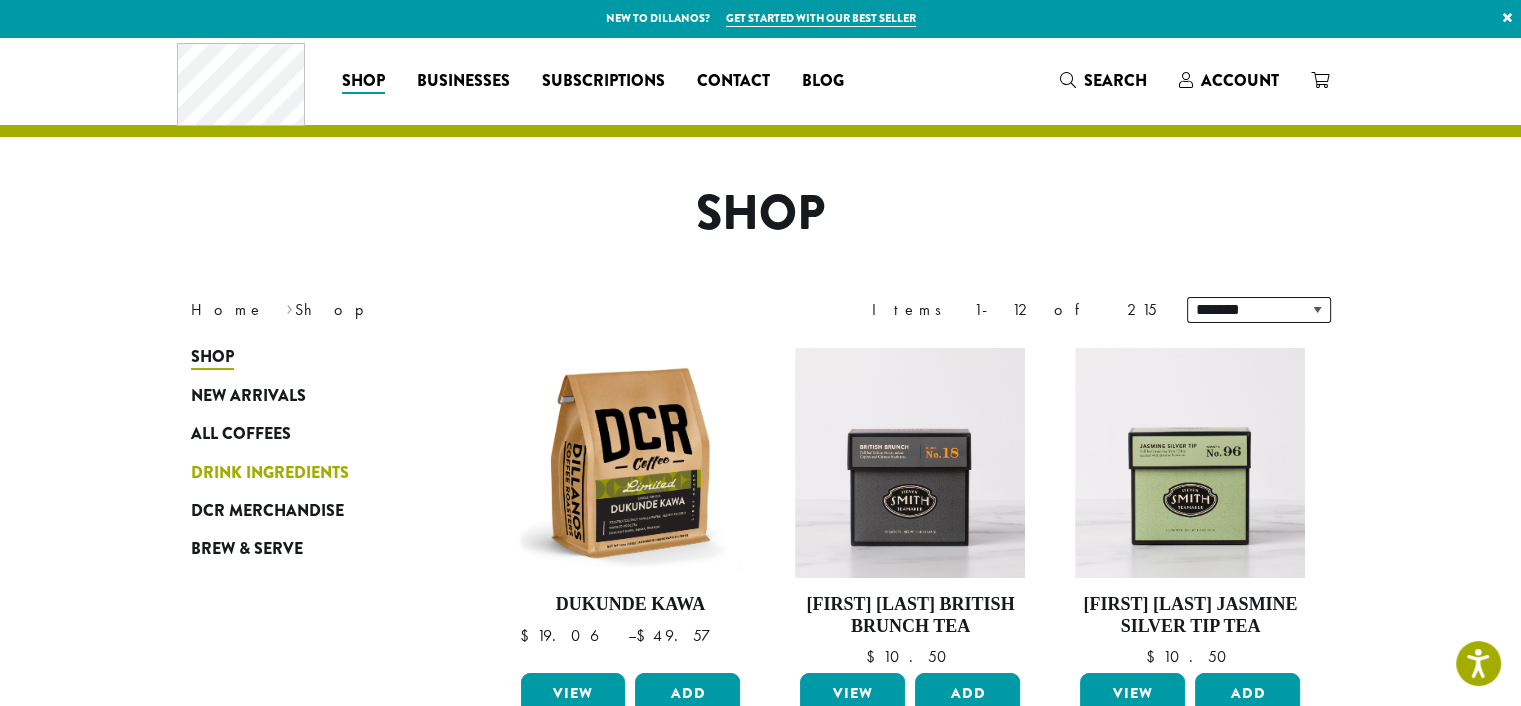click on "Drink Ingredients" at bounding box center [311, 472] 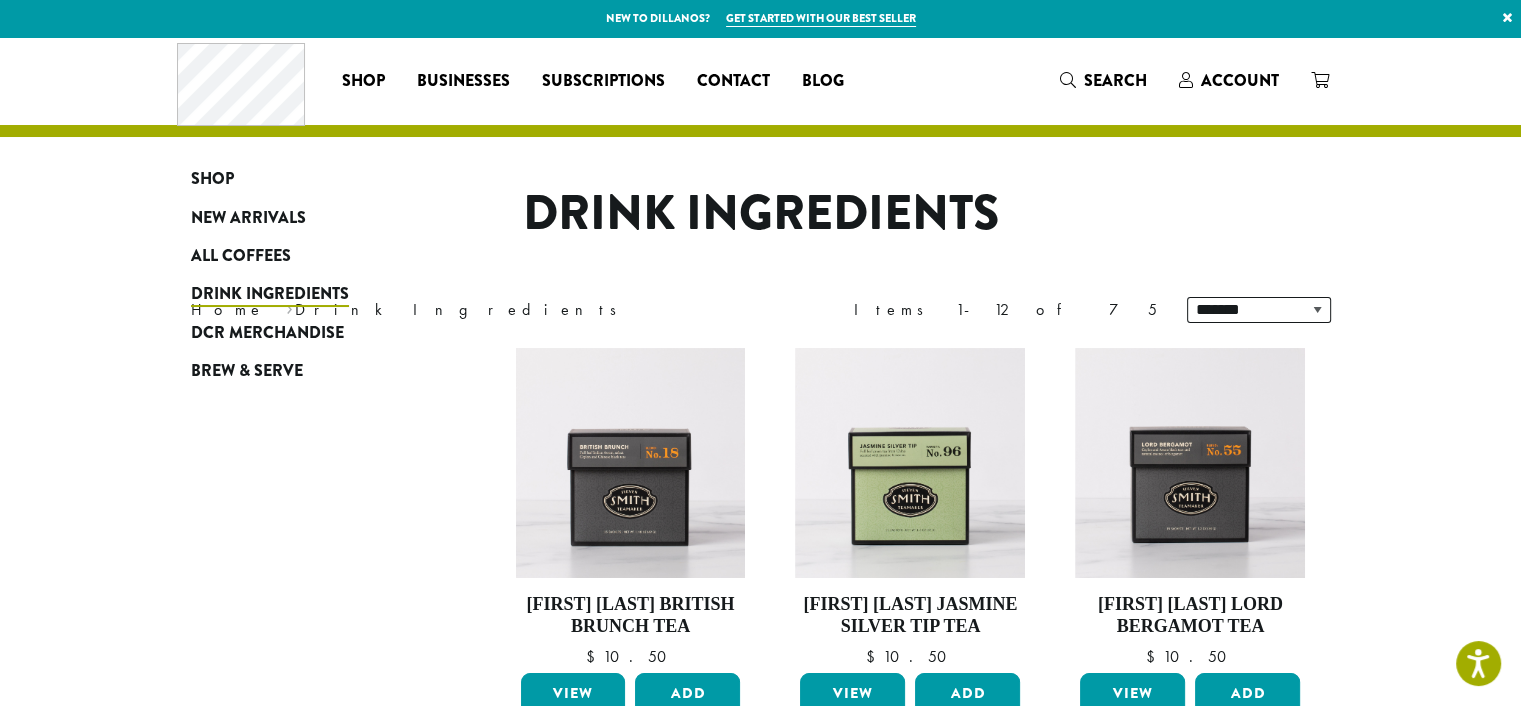 scroll, scrollTop: 926, scrollLeft: 0, axis: vertical 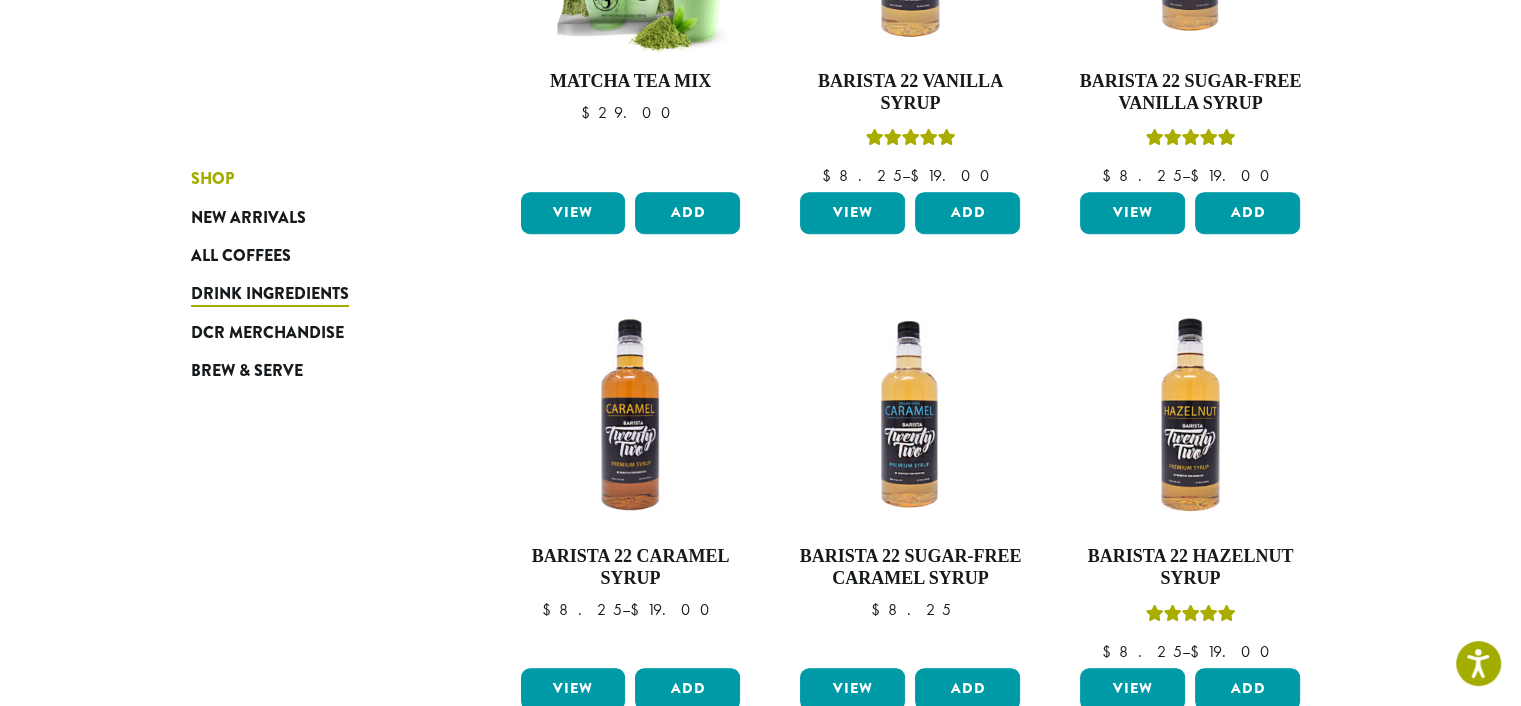 click on "Shop" at bounding box center [212, 179] 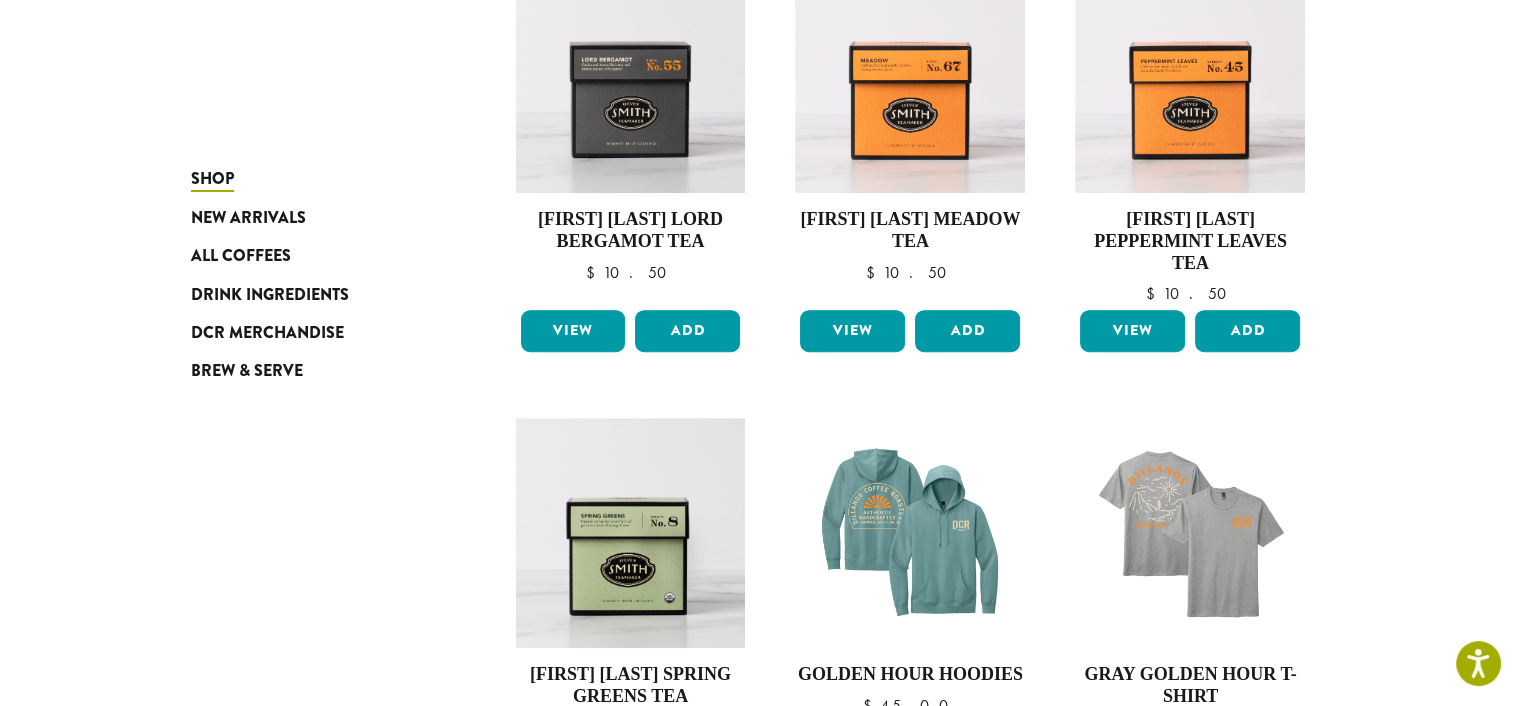 scroll, scrollTop: 0, scrollLeft: 0, axis: both 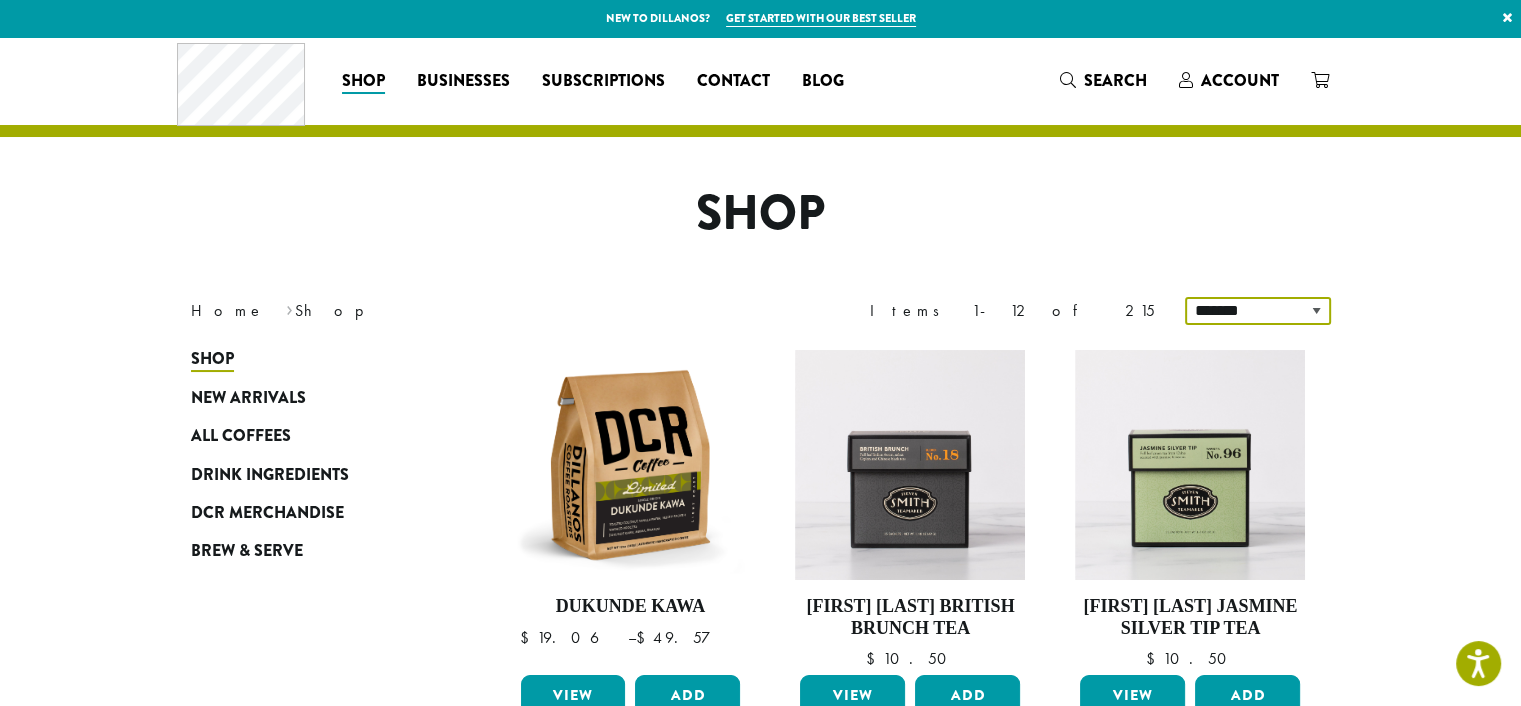 click on "**********" at bounding box center (1258, 311) 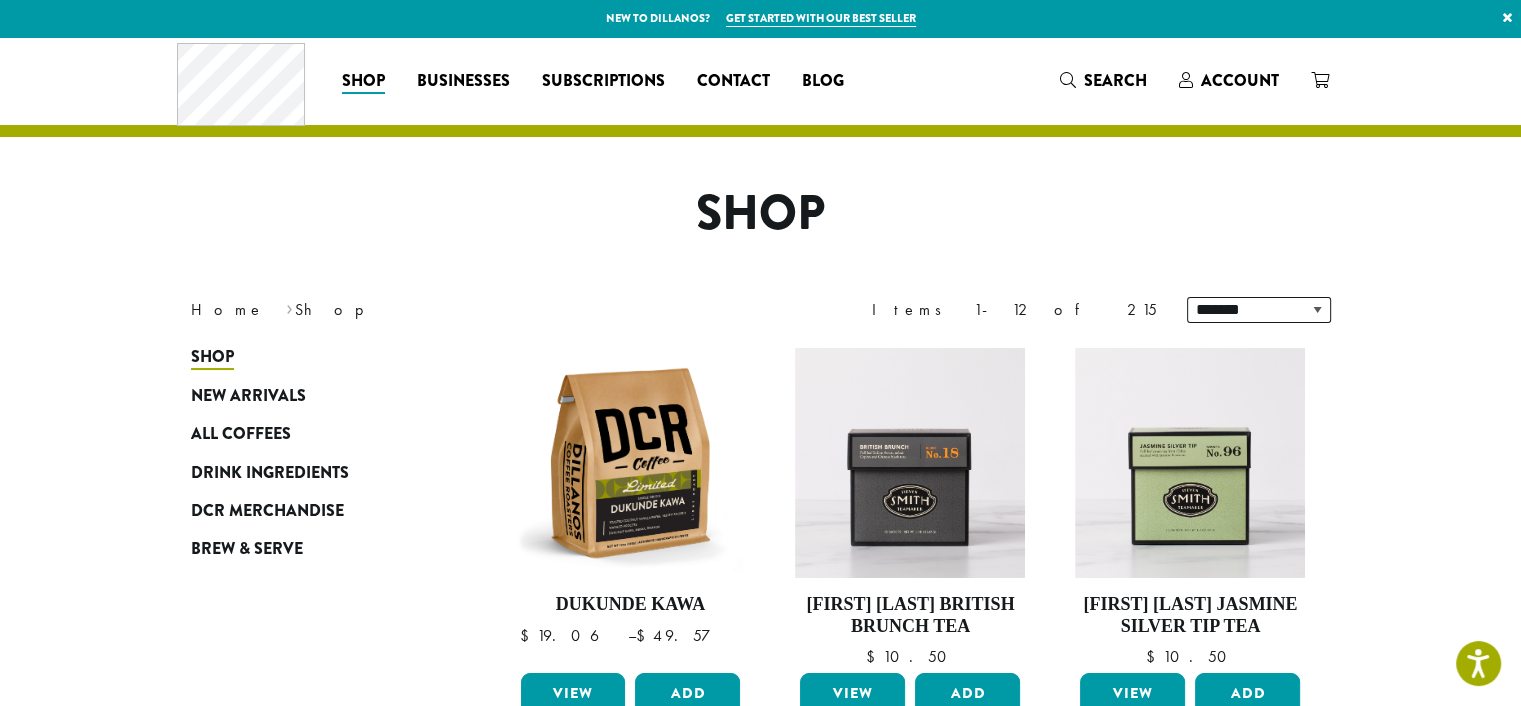 click on "Shop" at bounding box center (761, 214) 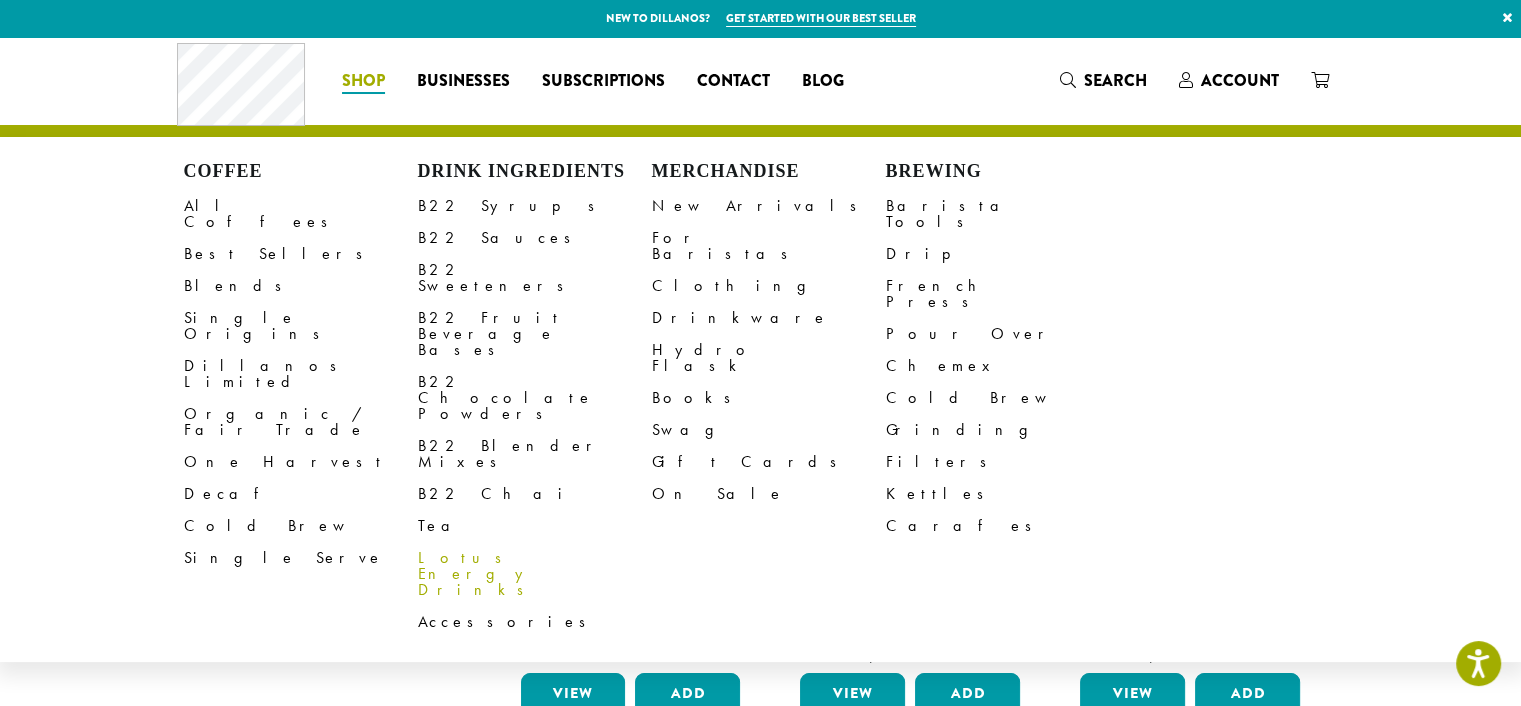 click on "Lotus Energy Drinks" at bounding box center (535, 574) 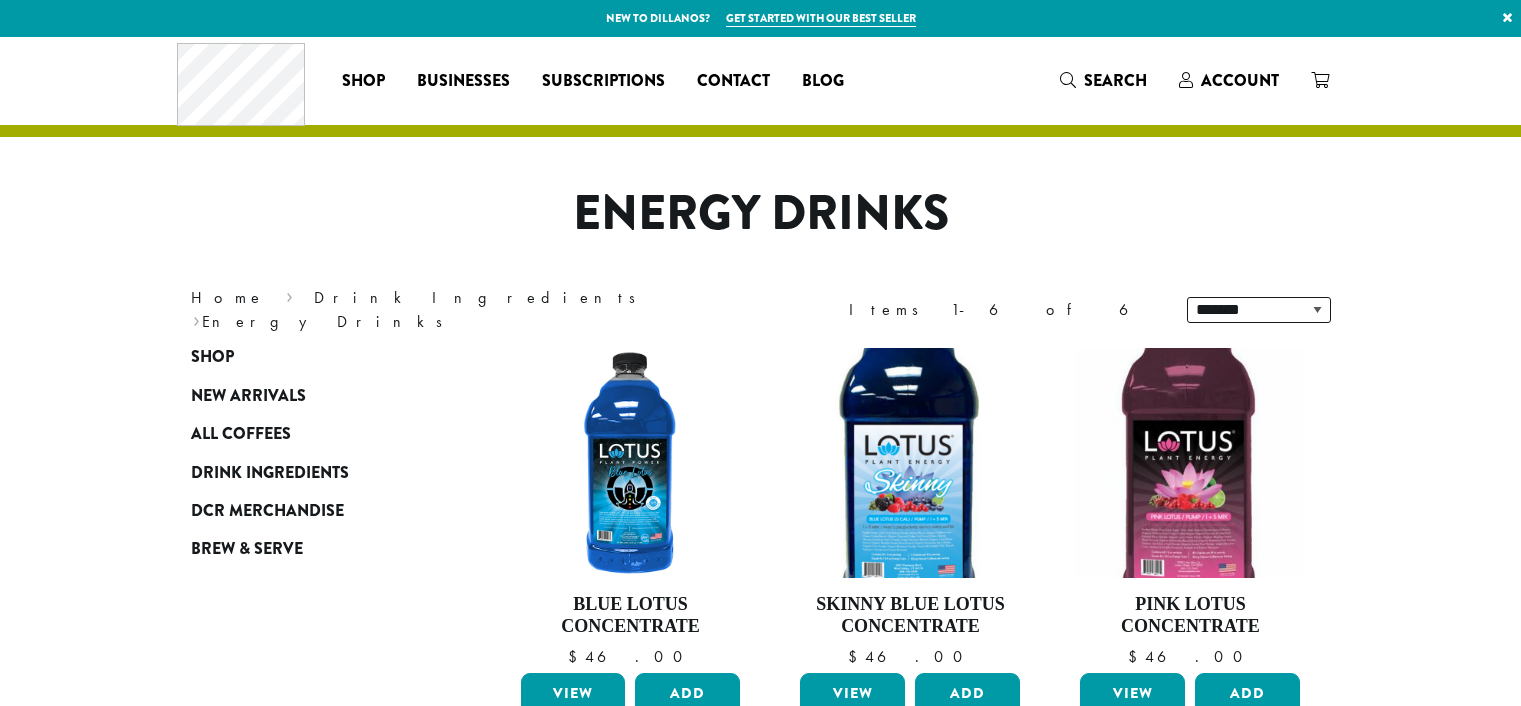 scroll, scrollTop: 0, scrollLeft: 0, axis: both 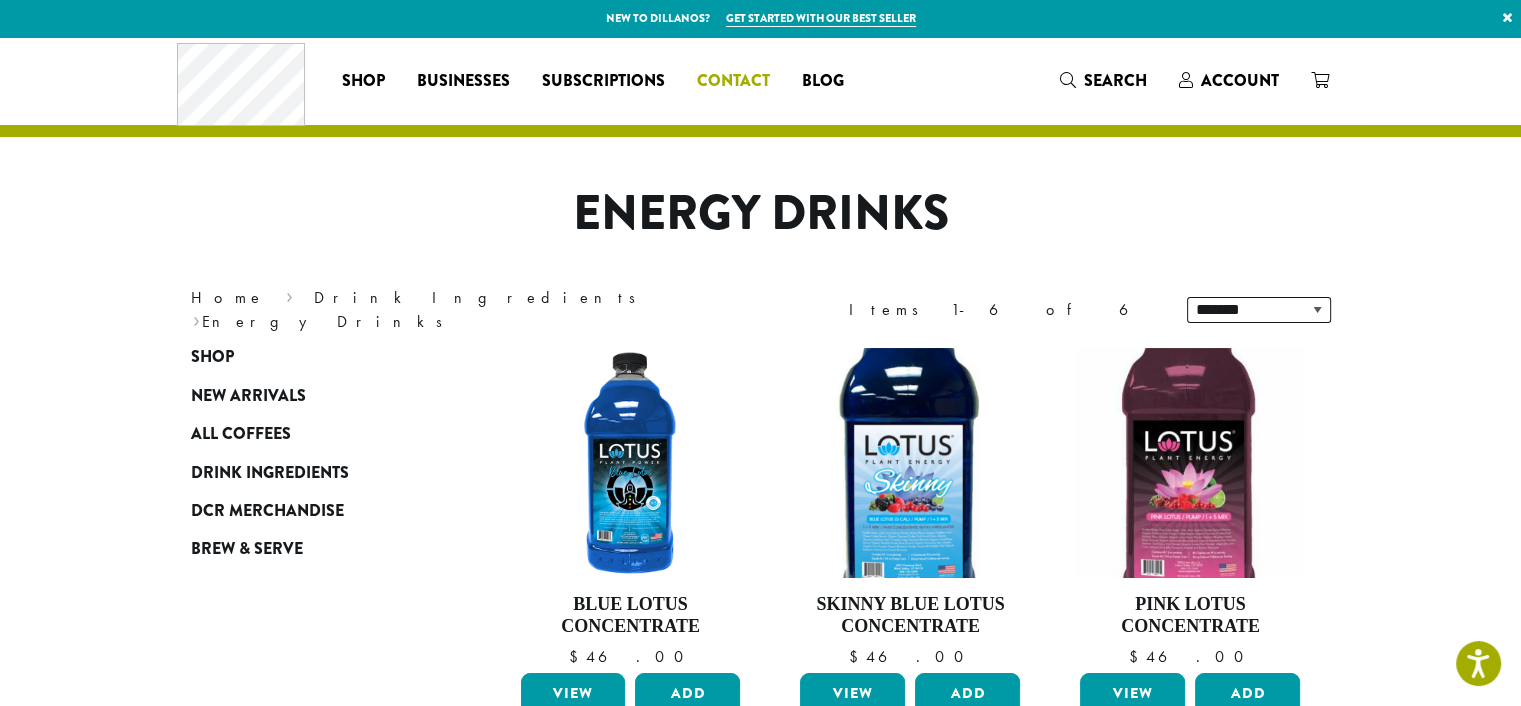 click on "Contact" at bounding box center (733, 81) 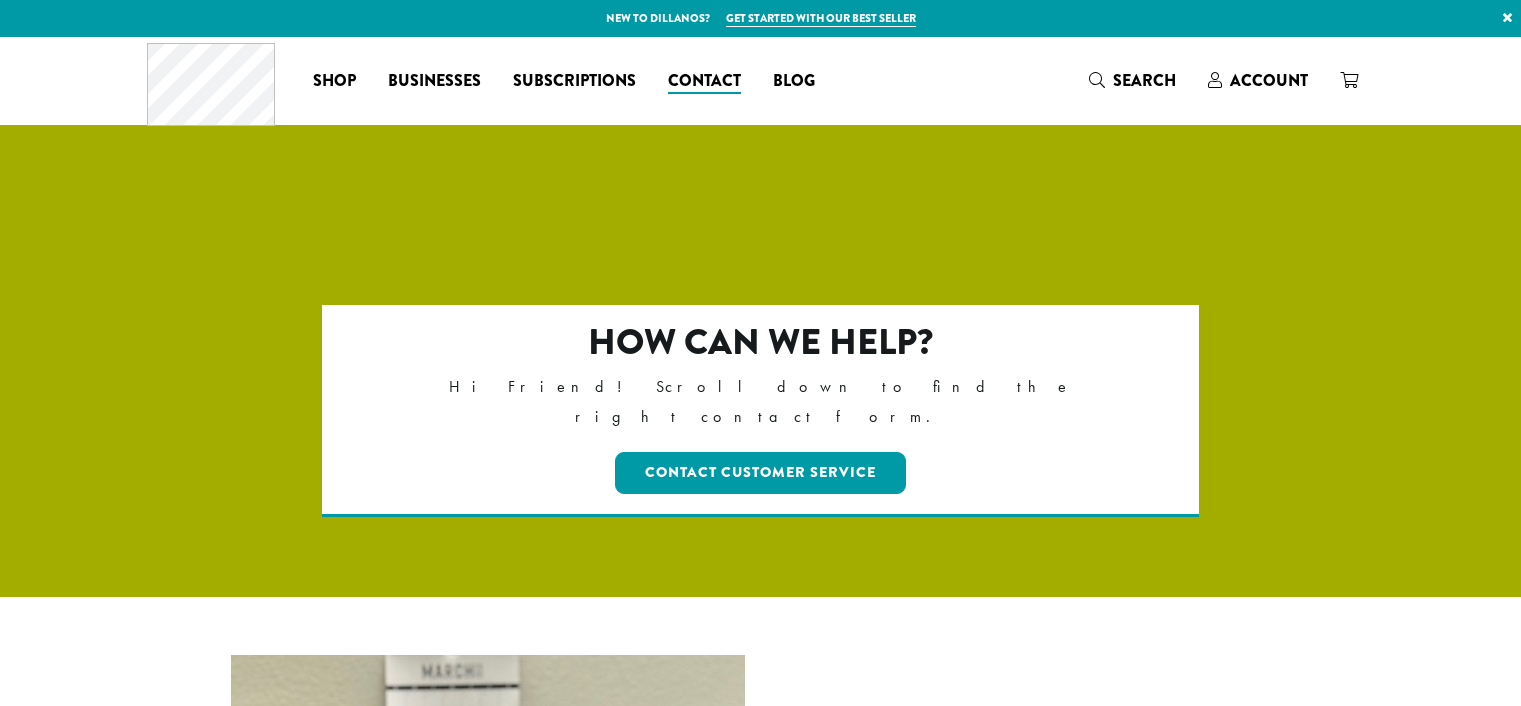 scroll, scrollTop: 0, scrollLeft: 0, axis: both 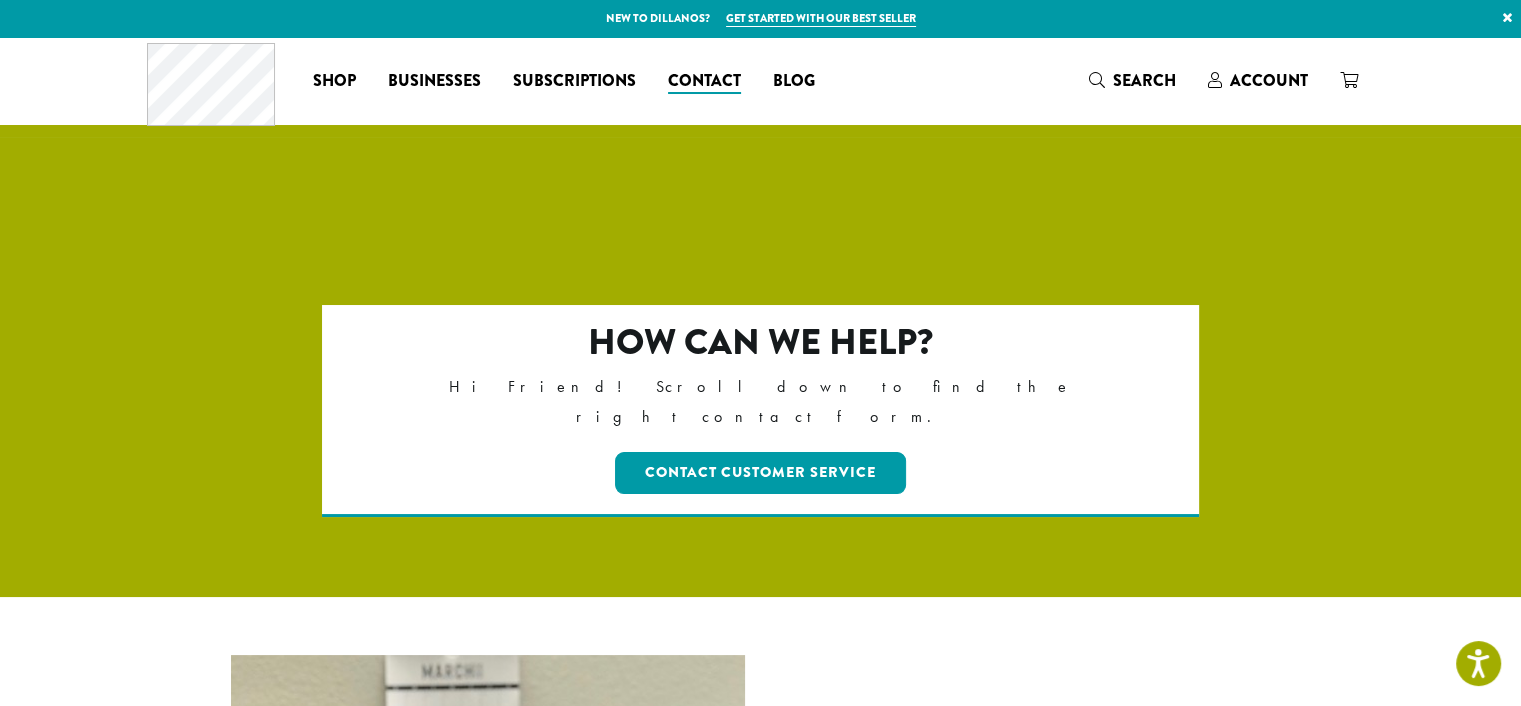click on "Get started with our best seller" at bounding box center [821, 18] 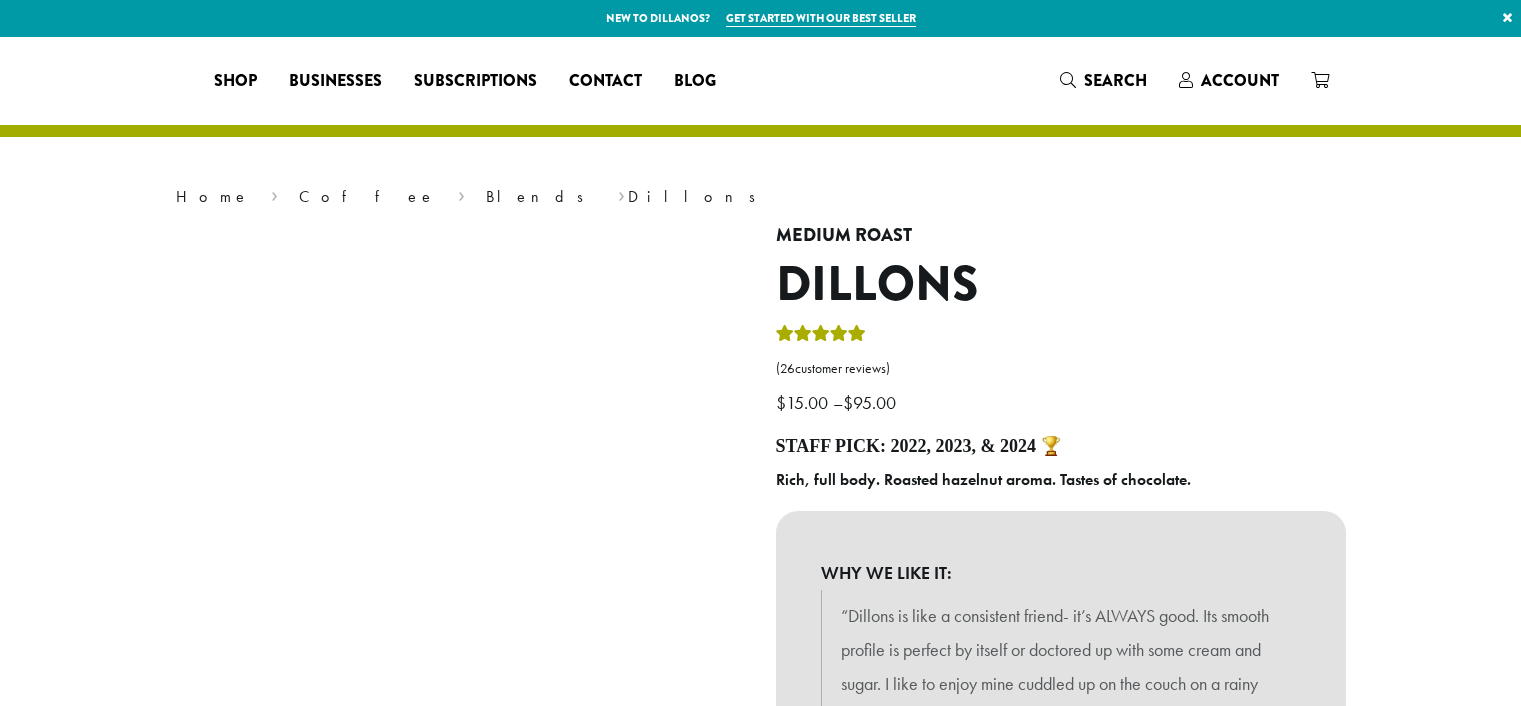 scroll, scrollTop: 0, scrollLeft: 0, axis: both 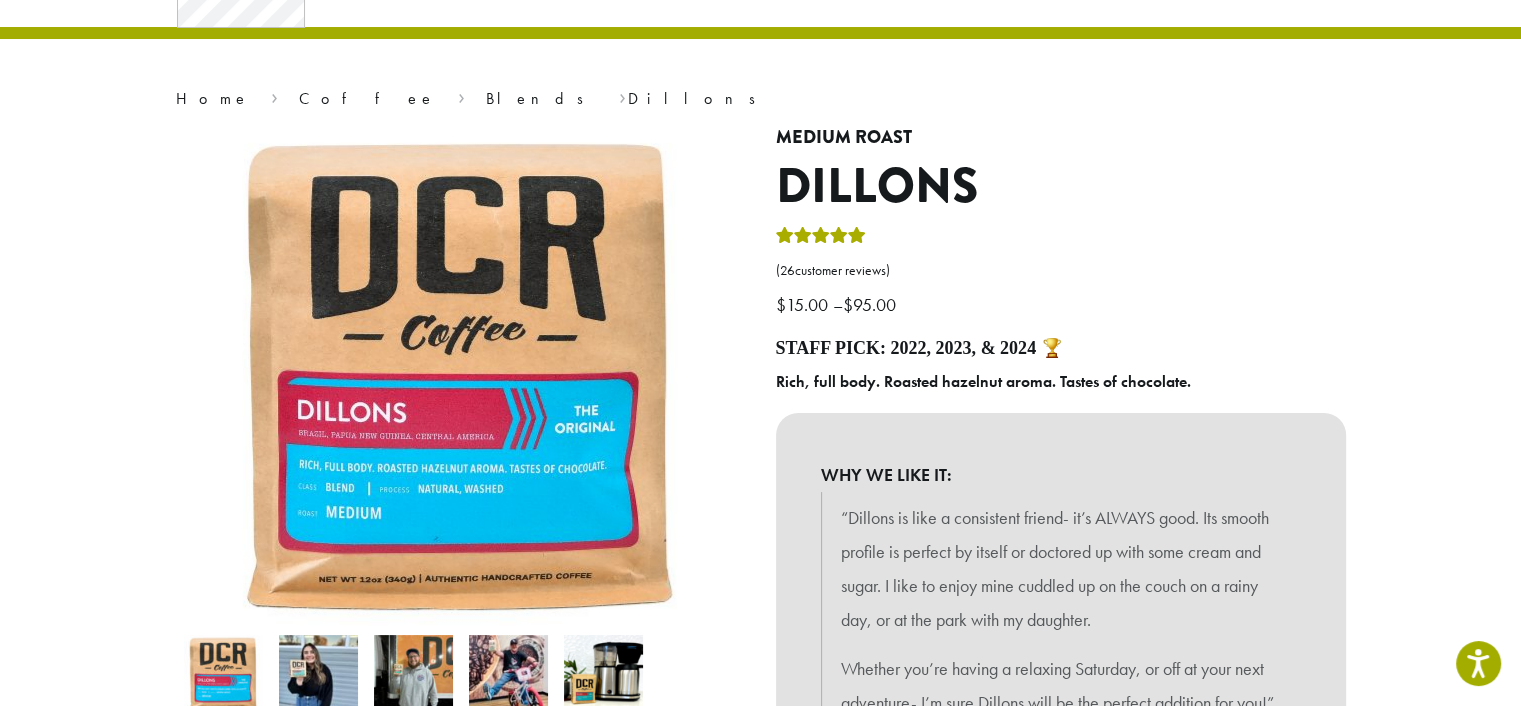 click on "Home   ›   Coffee   ›   Blends   ›  Dillons
Medium Roast Dillons
( 26  customer reviews)
$ 15.00  –  $ 95.00
Staff Pick: 2022, 2023, & 2024  🏆
Rich, full body. Roasted hazelnut aroma. Tastes of chocolate.
WHY WE LIKE IT:
“Dillons is like a consistent friend- it’s ALWAYS good. Its smooth profile is perfect by itself or doctored up with some cream and sugar. I like to enjoy mine cuddled up on the couch on a rainy day, or at the park with my daughter.
Whether you’re having a relaxing Saturday, or off at your next adventure- I’m sure Dillons will be the perfect addition for you!”
– Nikki, Customer Success Rep
We recommend pairing Dillons Blend with  Barista 22 Vanilla Syrup  for a dynamite flavor combination. Barista 22 Vanilla is also available in  sugar-free !" at bounding box center (760, 4149) 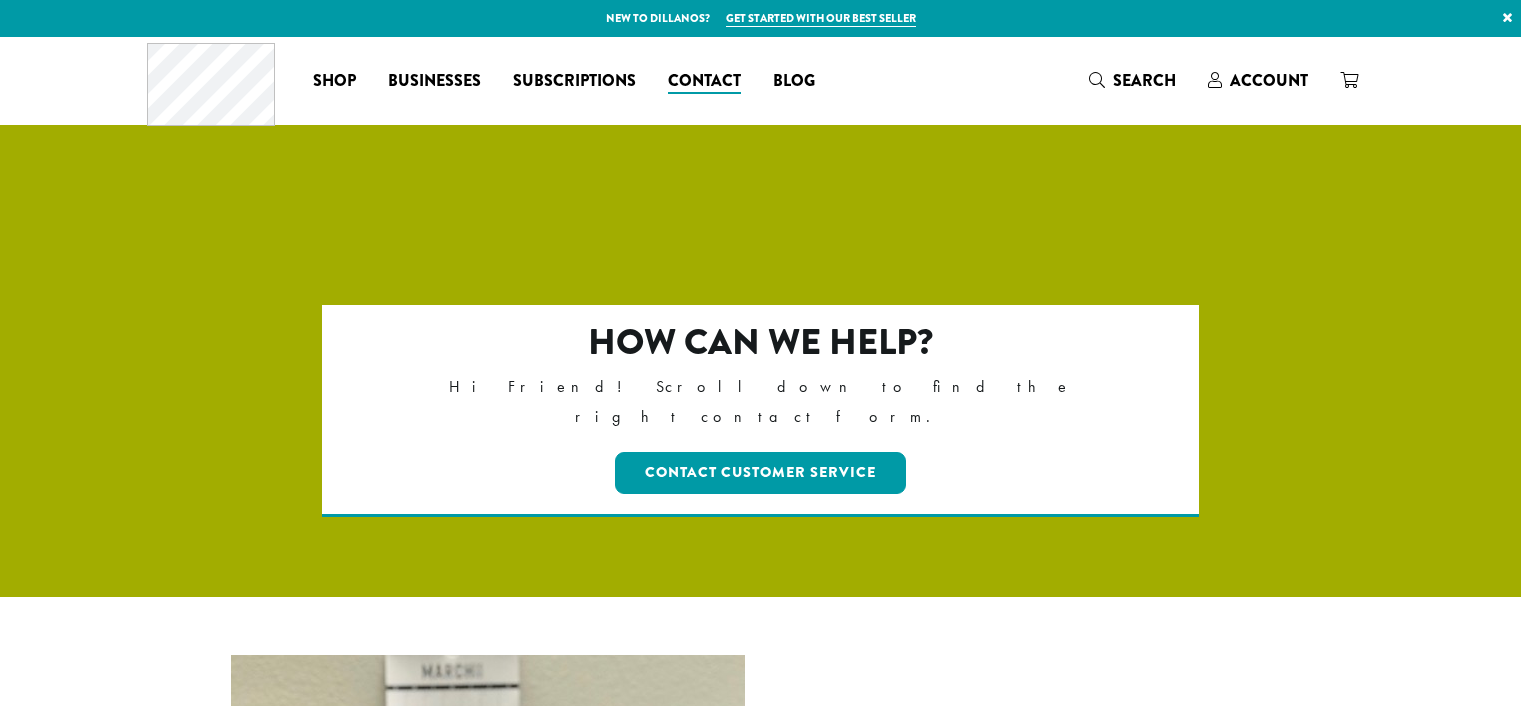 scroll, scrollTop: 0, scrollLeft: 0, axis: both 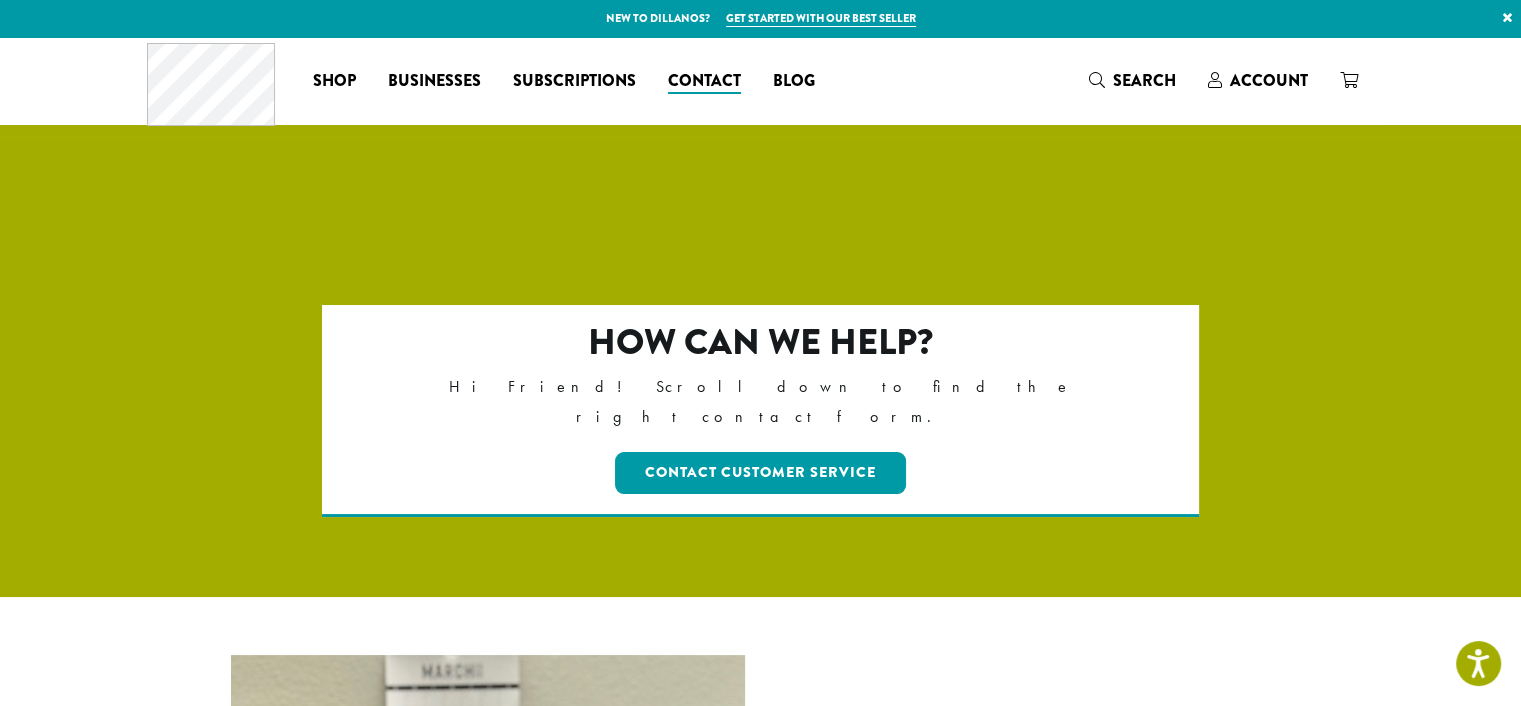 click on "How can we help?
Hi Friend! Scroll down to find the right contact form.
Contact Customer Service" at bounding box center (761, 451) 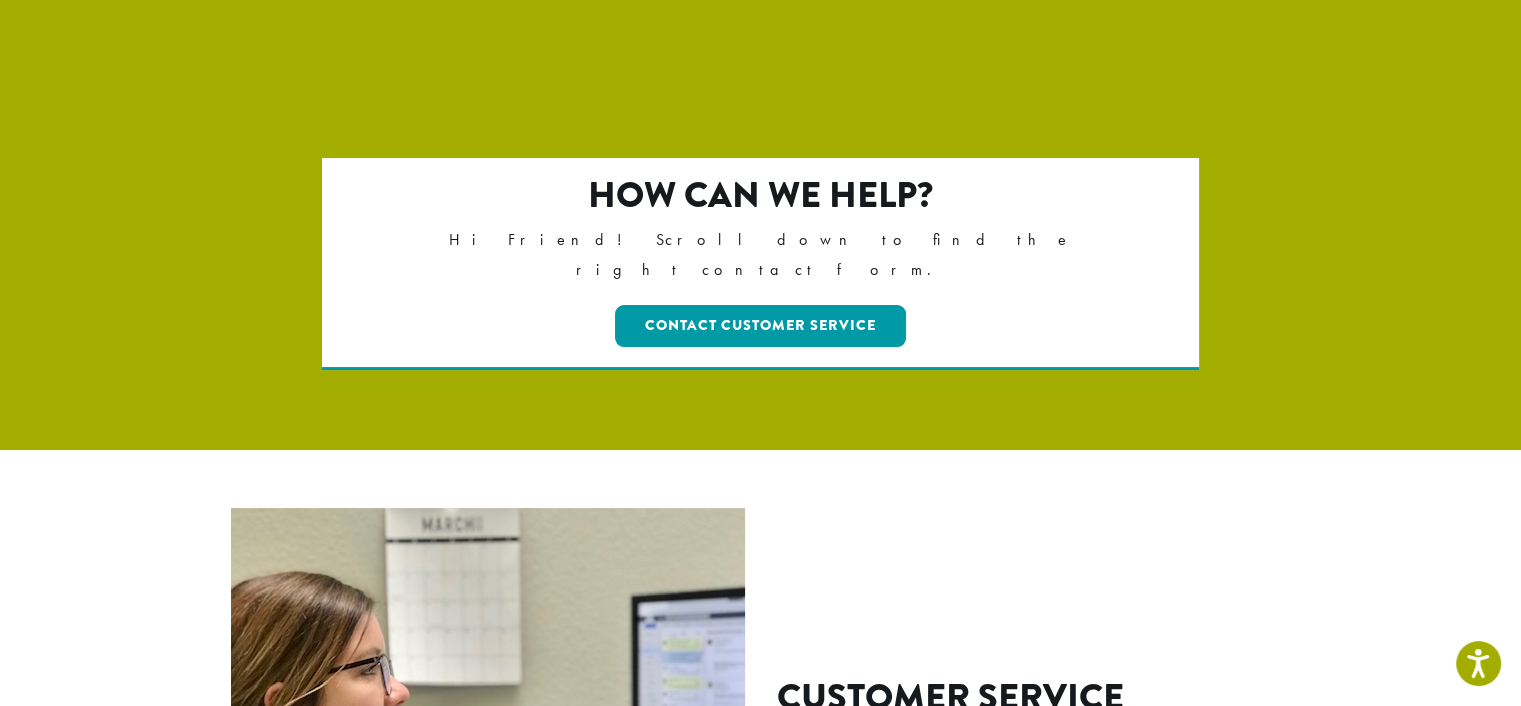 scroll, scrollTop: 0, scrollLeft: 0, axis: both 